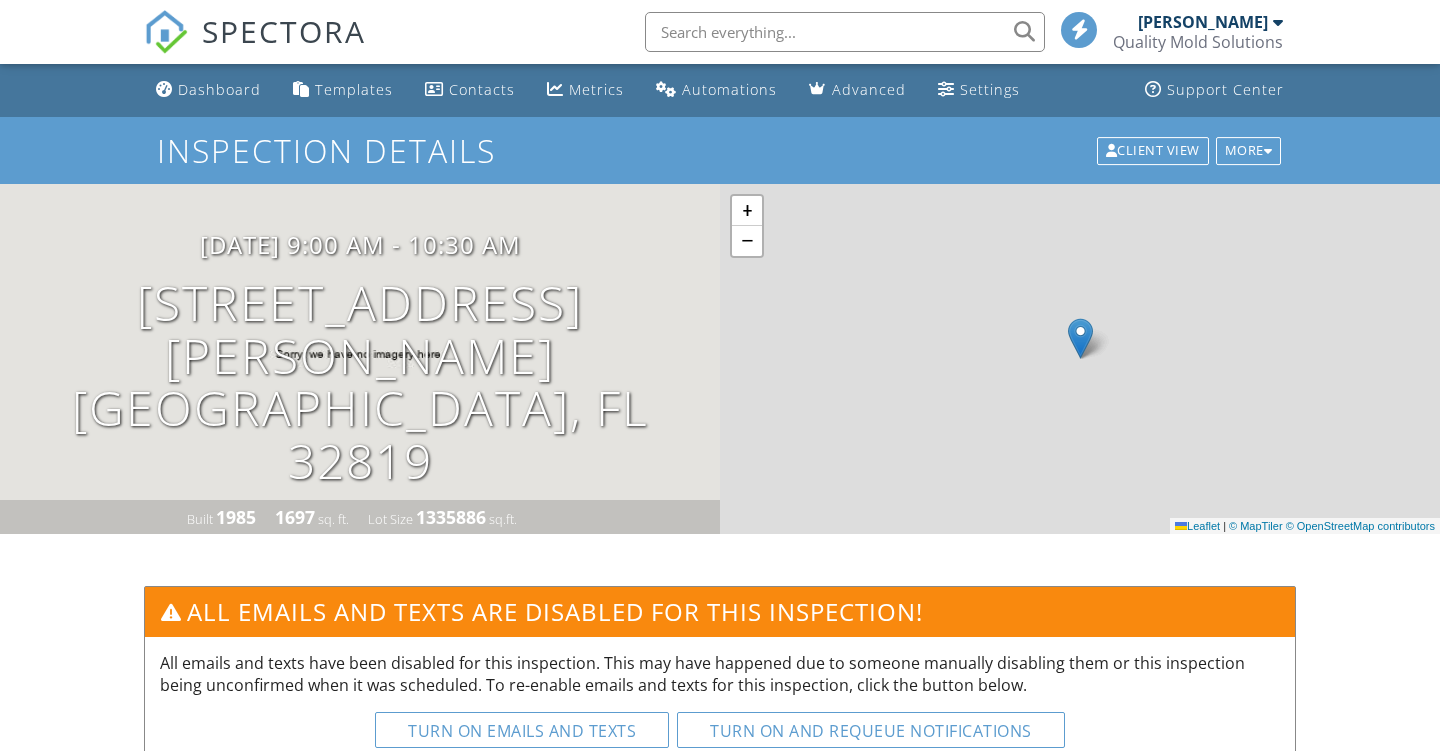 scroll, scrollTop: 749, scrollLeft: 0, axis: vertical 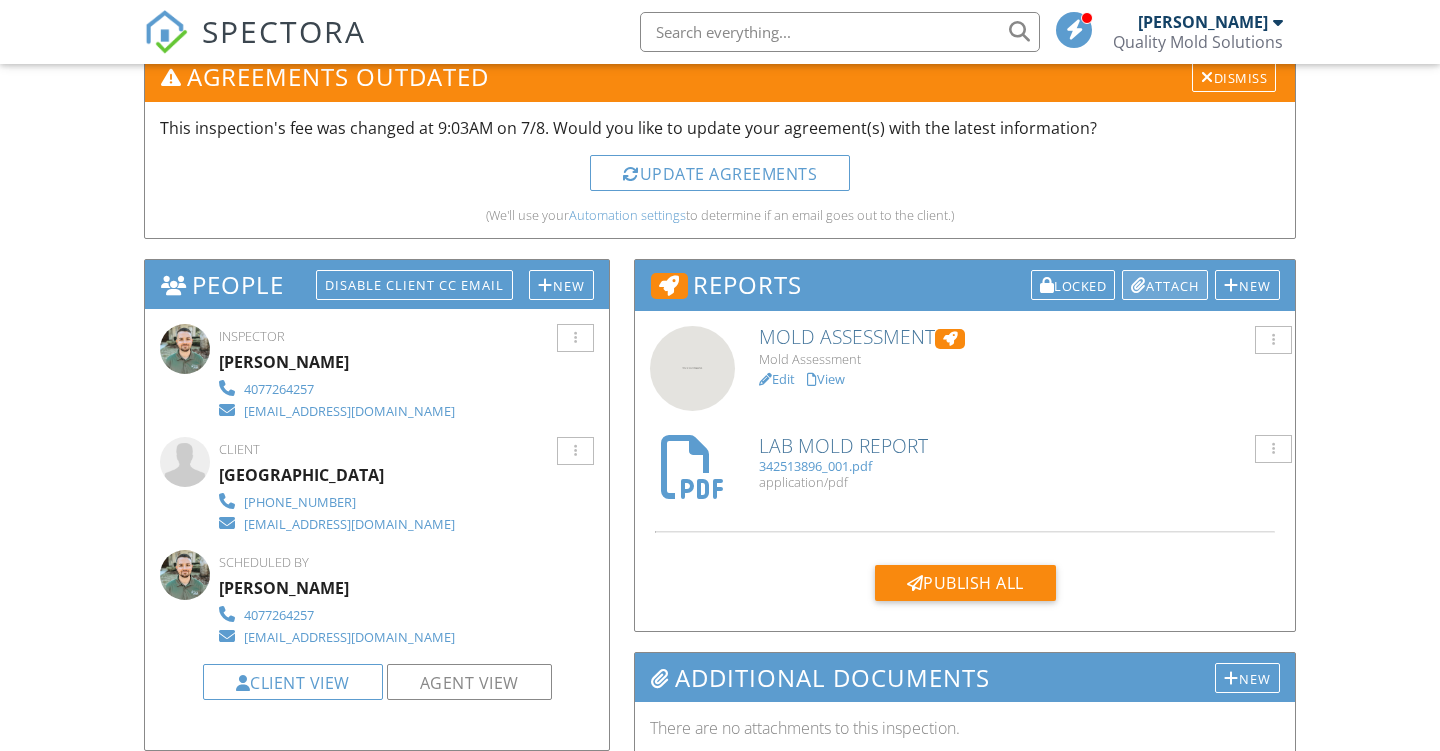 click on "Attach" at bounding box center (1165, 285) 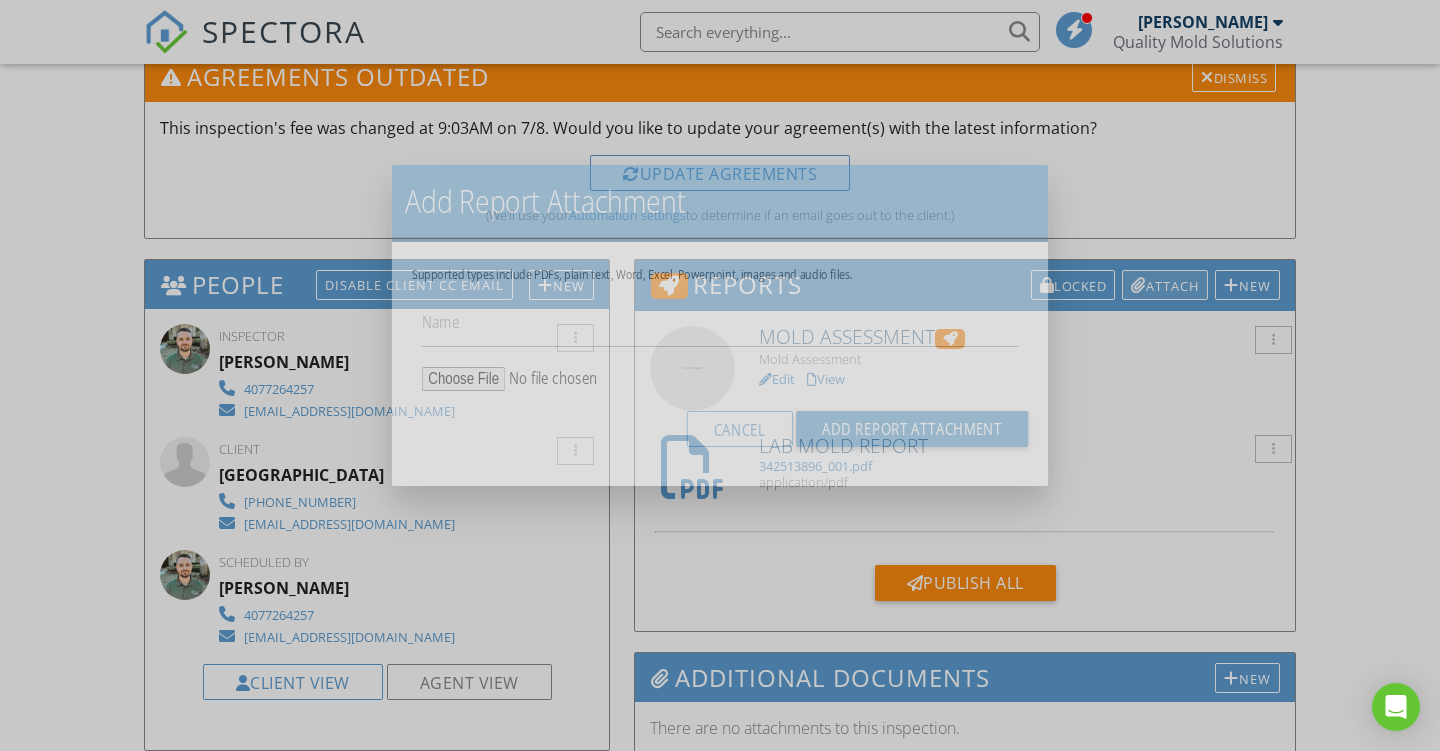 click at bounding box center [720, 369] 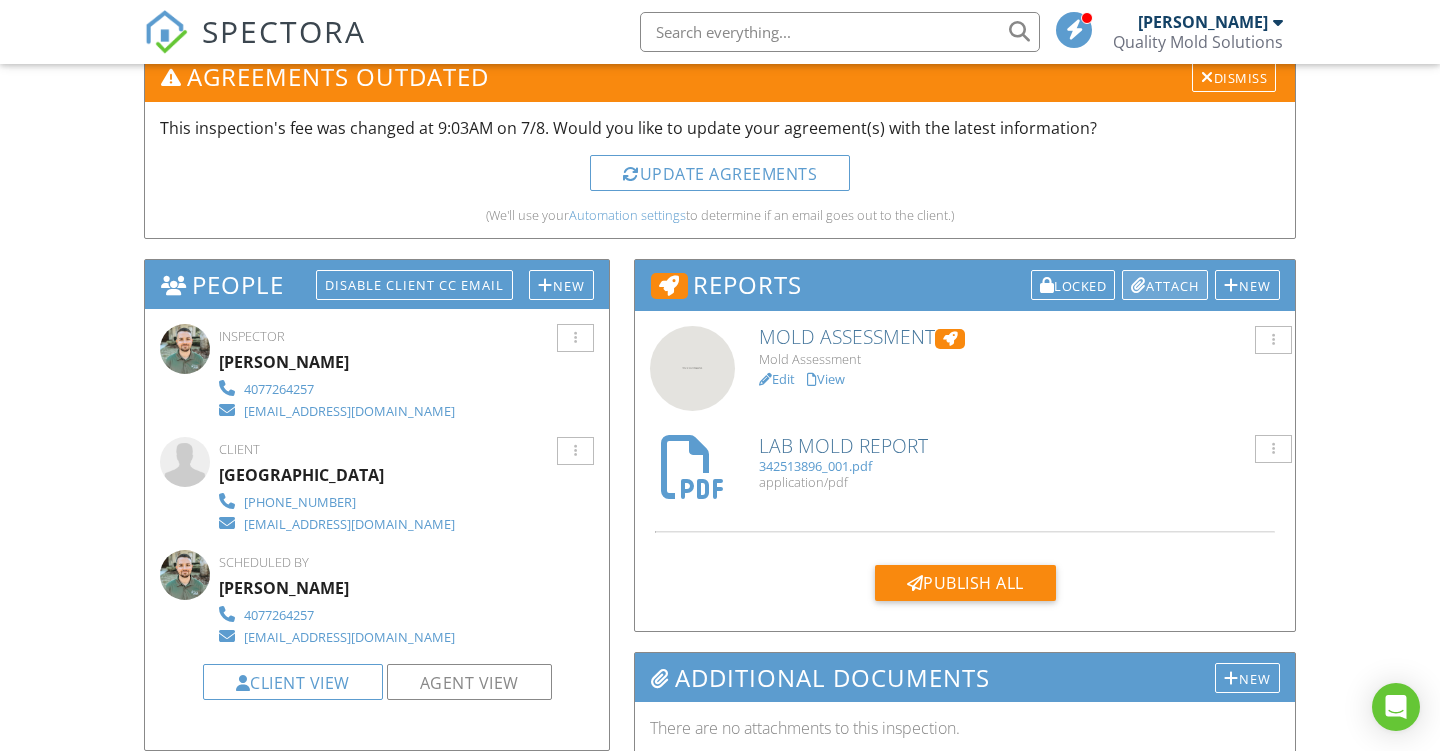 click at bounding box center [1138, 285] 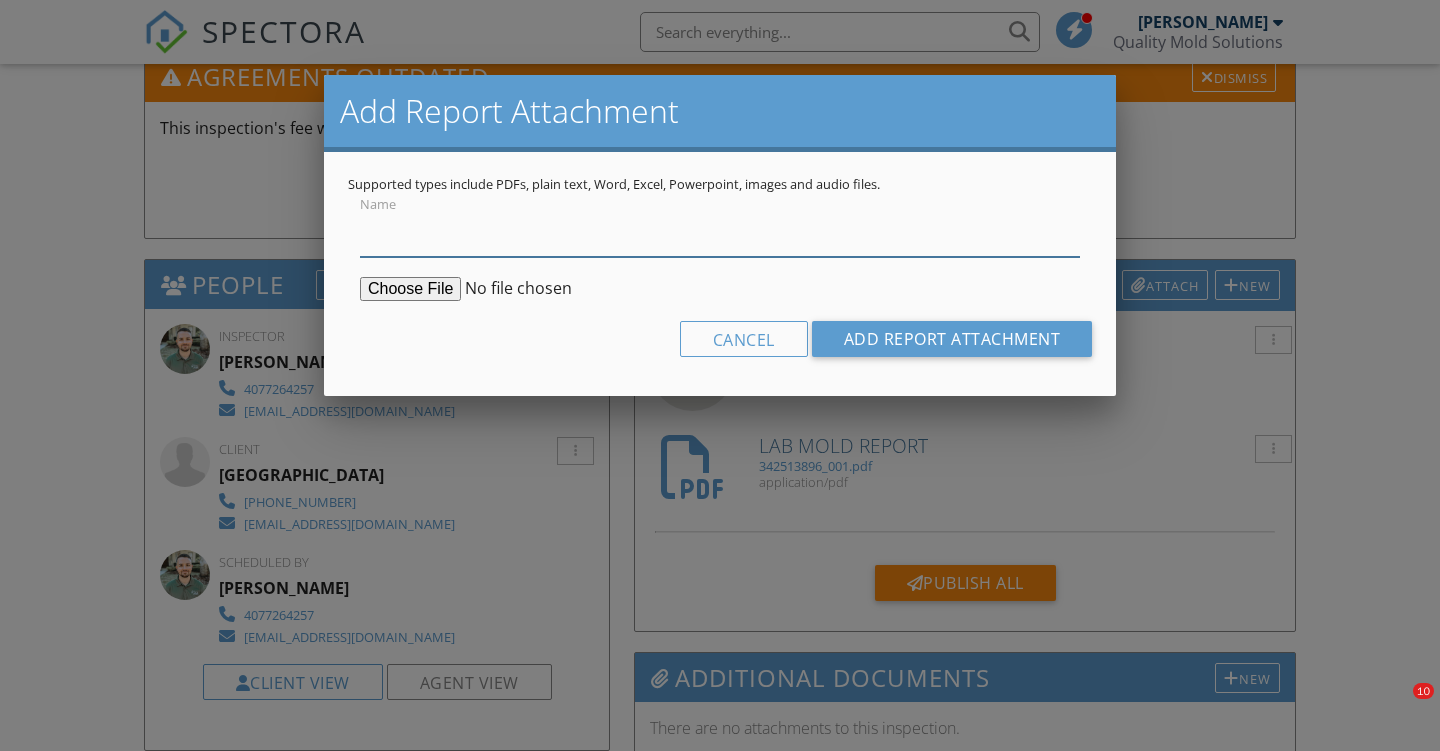 scroll, scrollTop: 0, scrollLeft: 0, axis: both 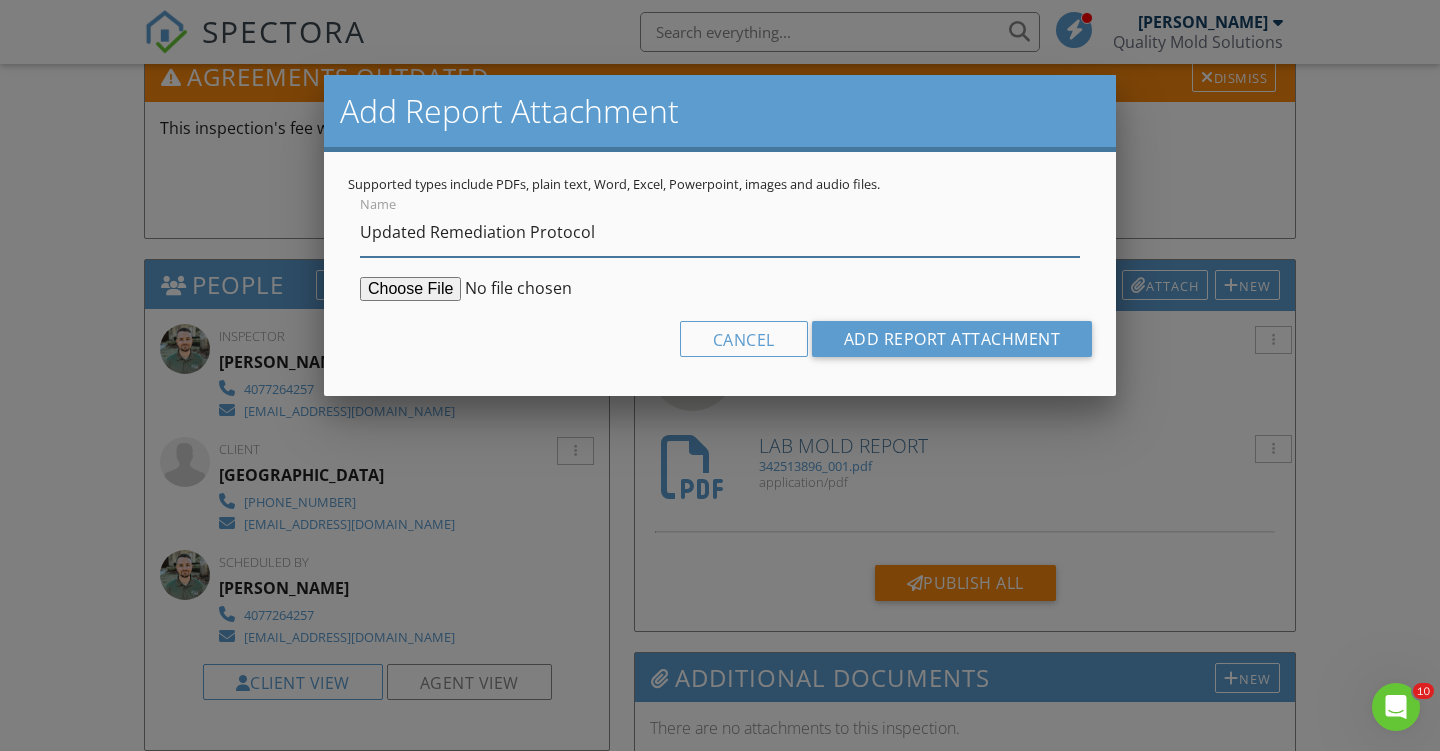 type on "Updated Remediation Protocol" 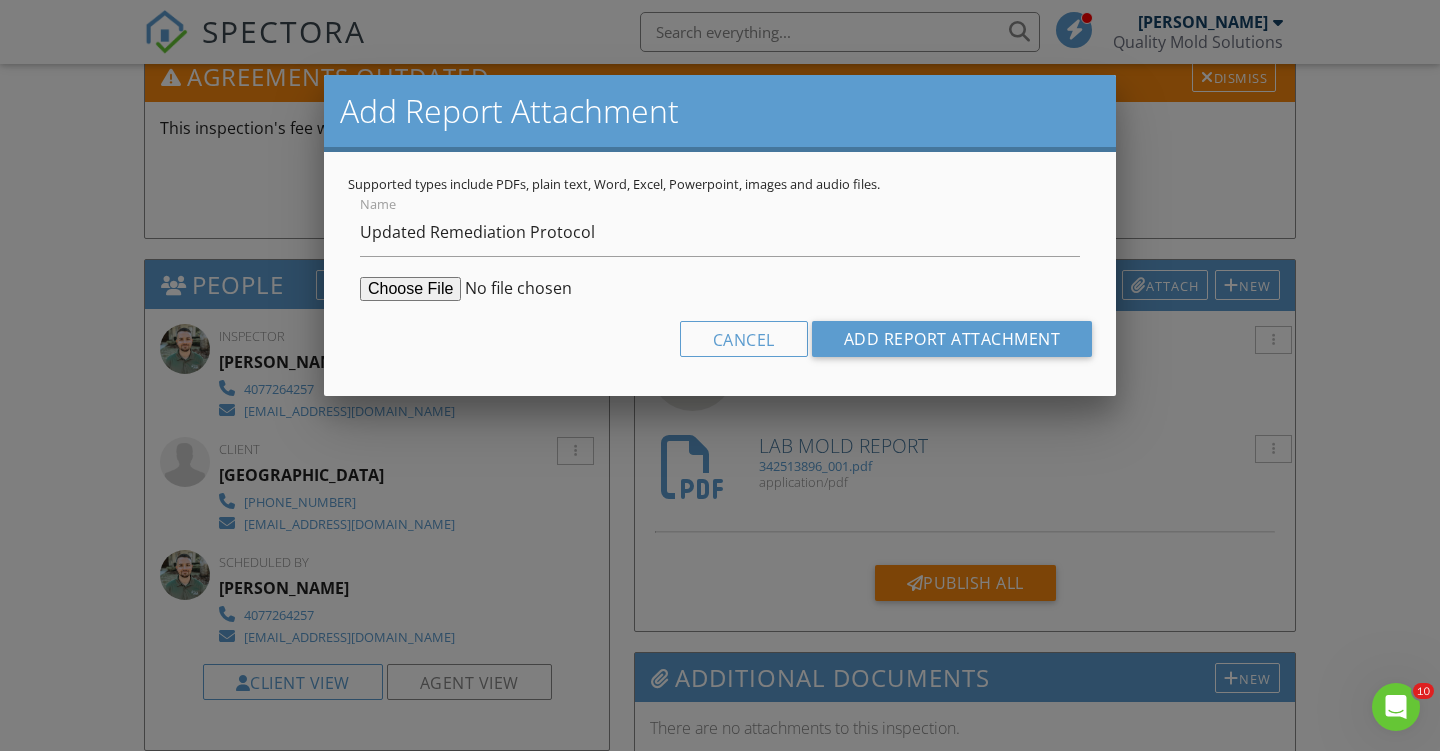 click at bounding box center [513, 289] 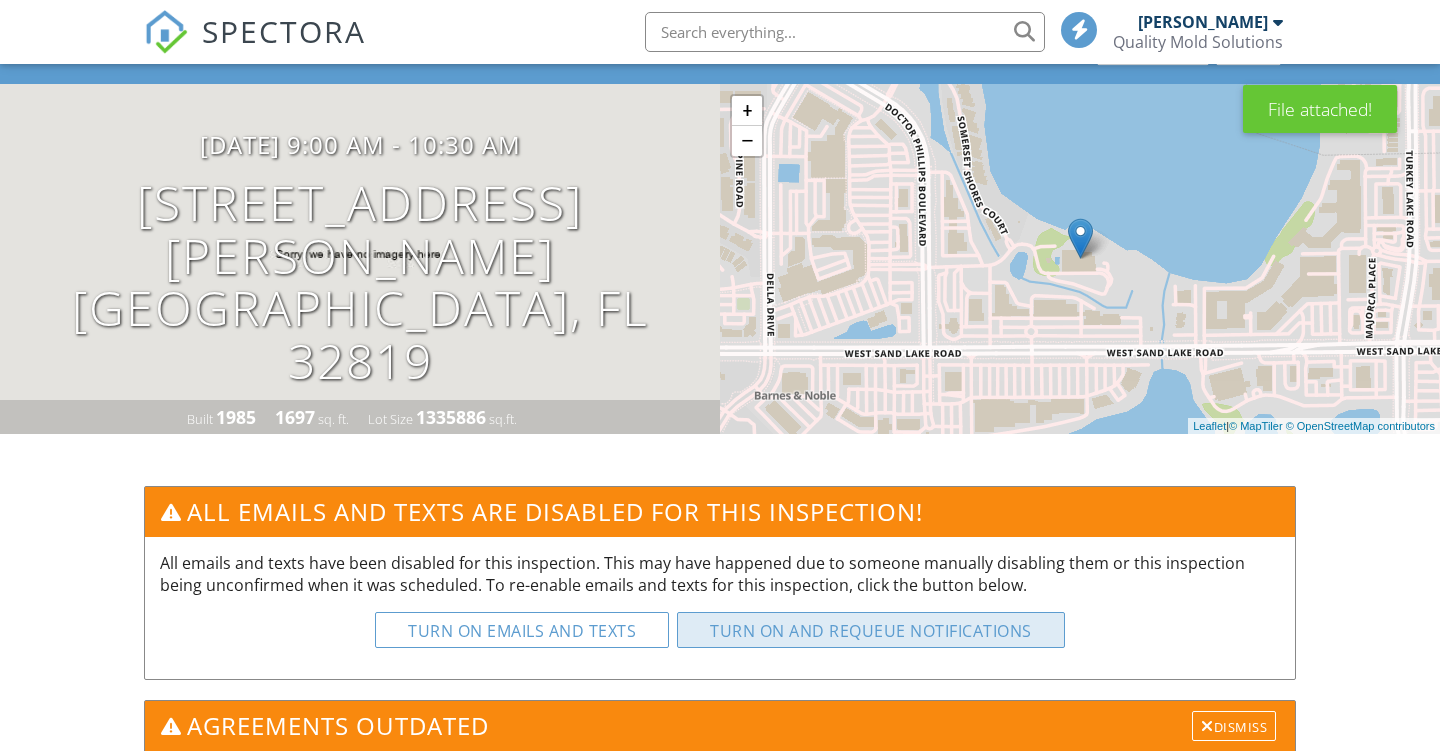 scroll, scrollTop: 395, scrollLeft: 0, axis: vertical 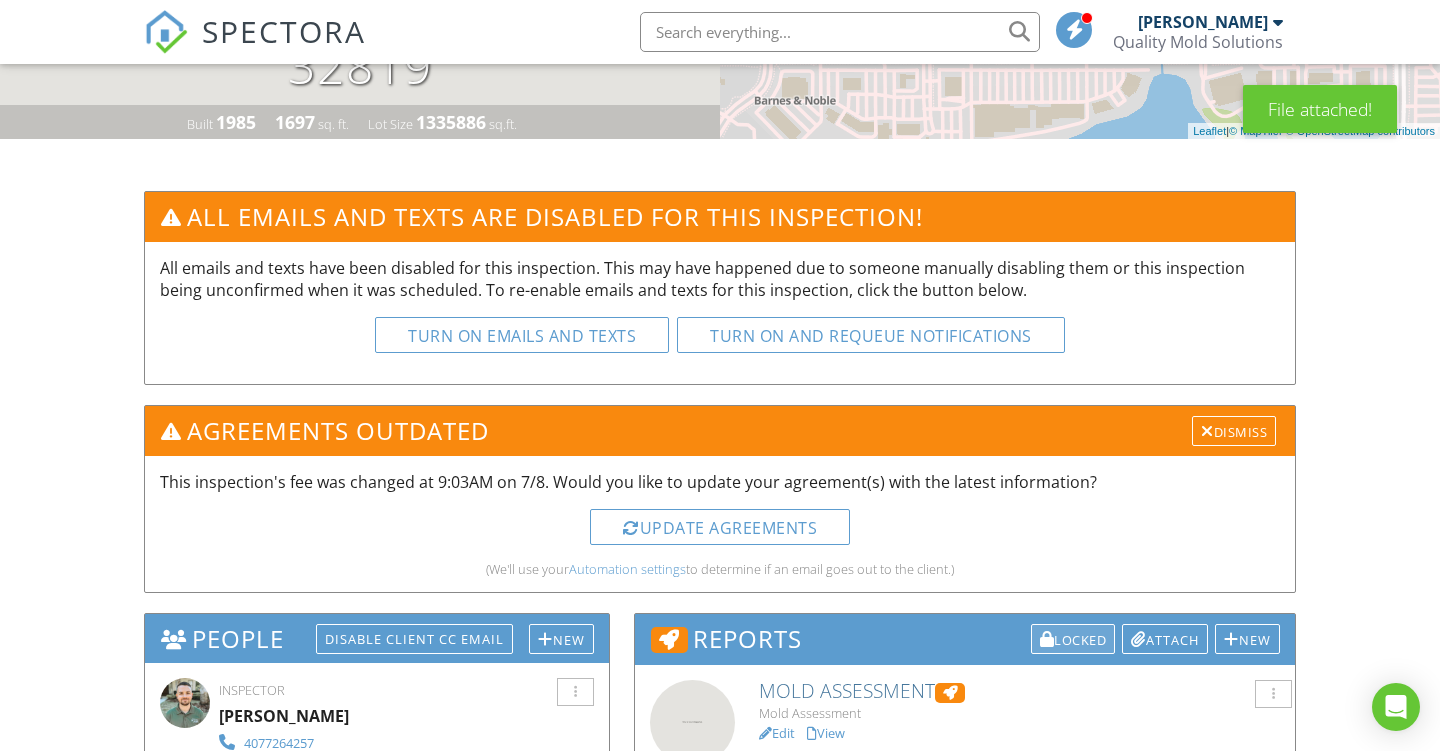 click on "Locked" at bounding box center (1073, 639) 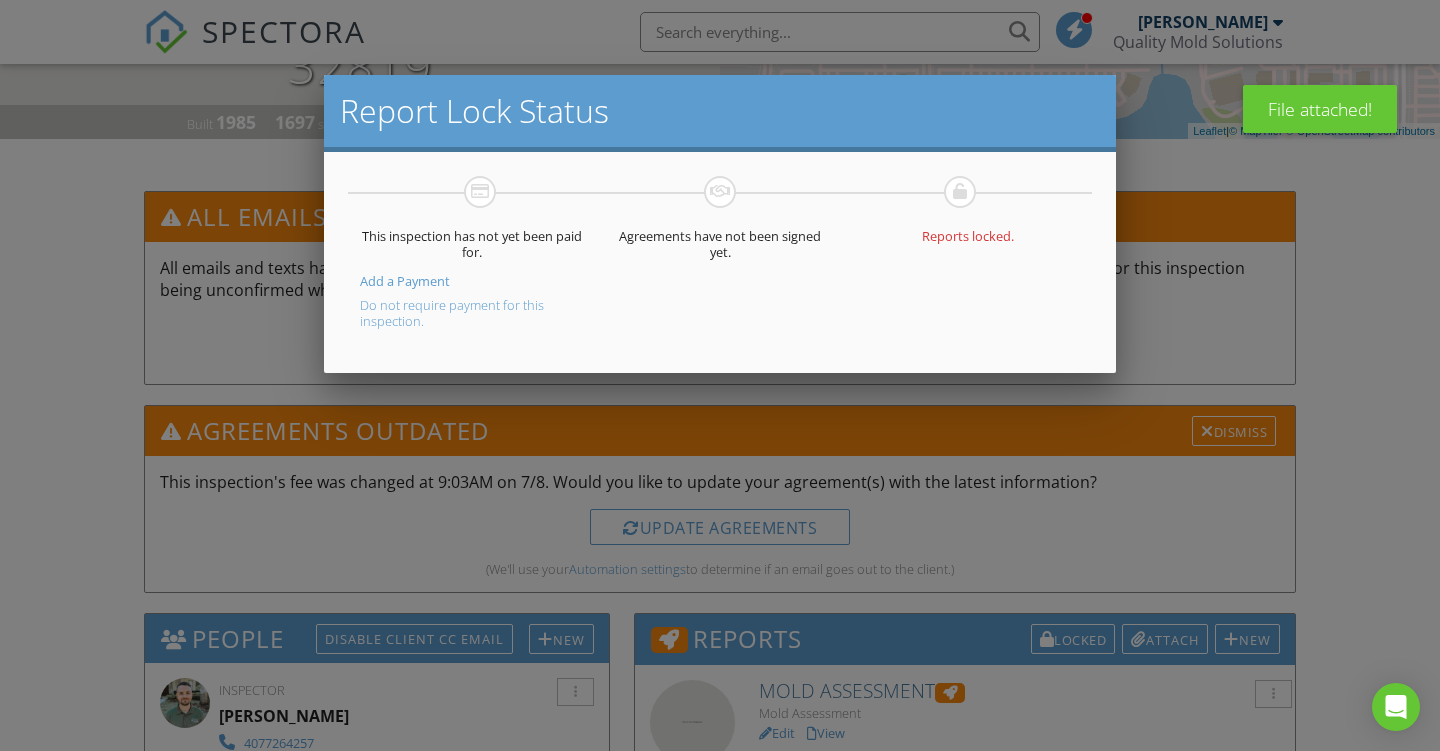 click on "Do not require payment for this inspection." at bounding box center [457, 309] 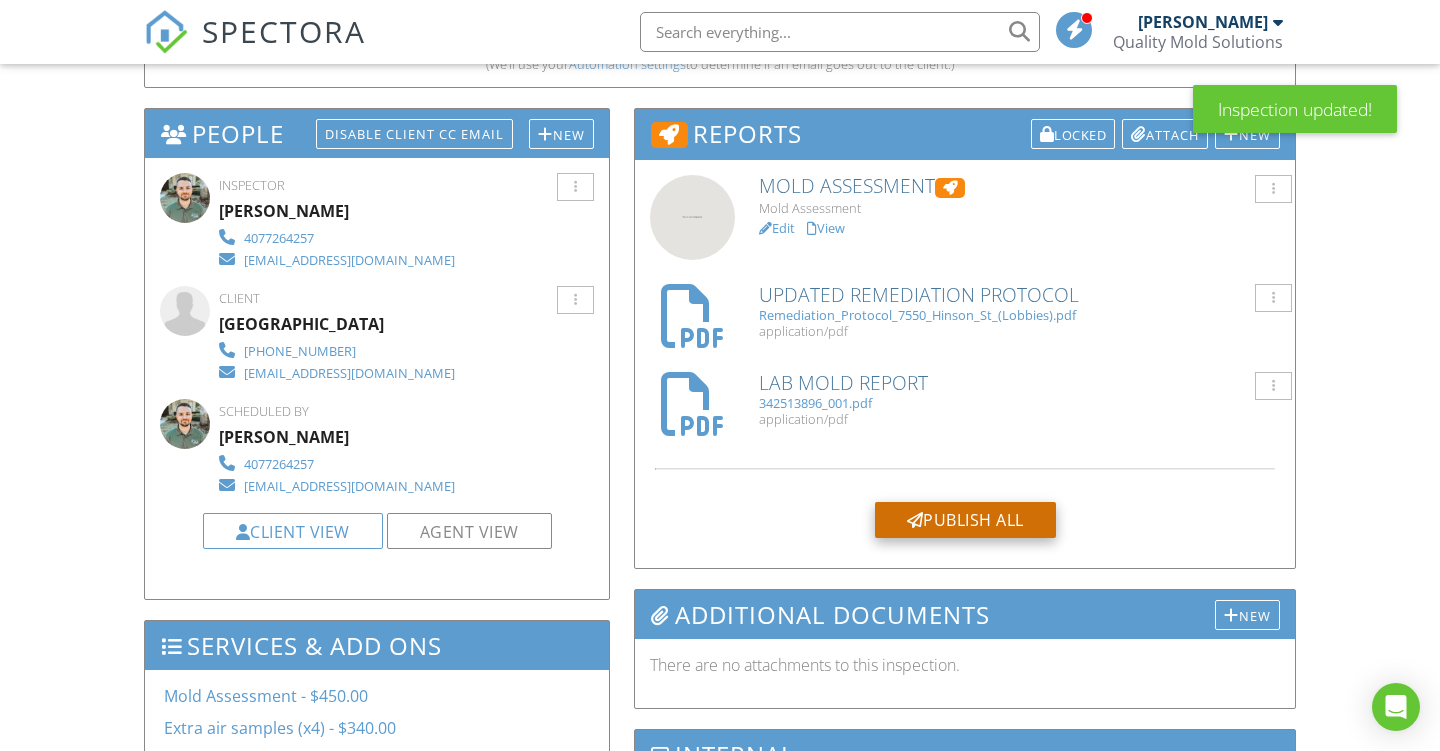 scroll, scrollTop: 900, scrollLeft: 0, axis: vertical 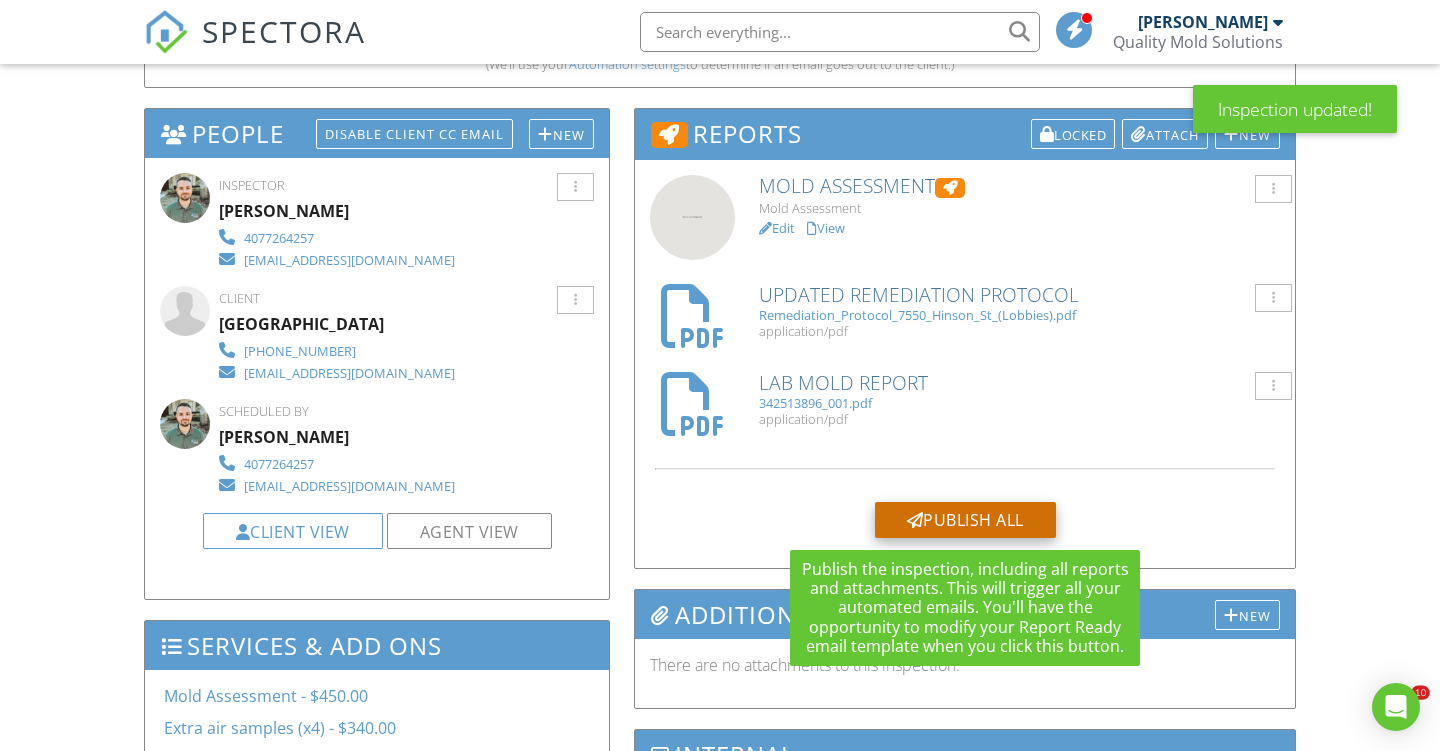 click on "Publish All" at bounding box center [965, 520] 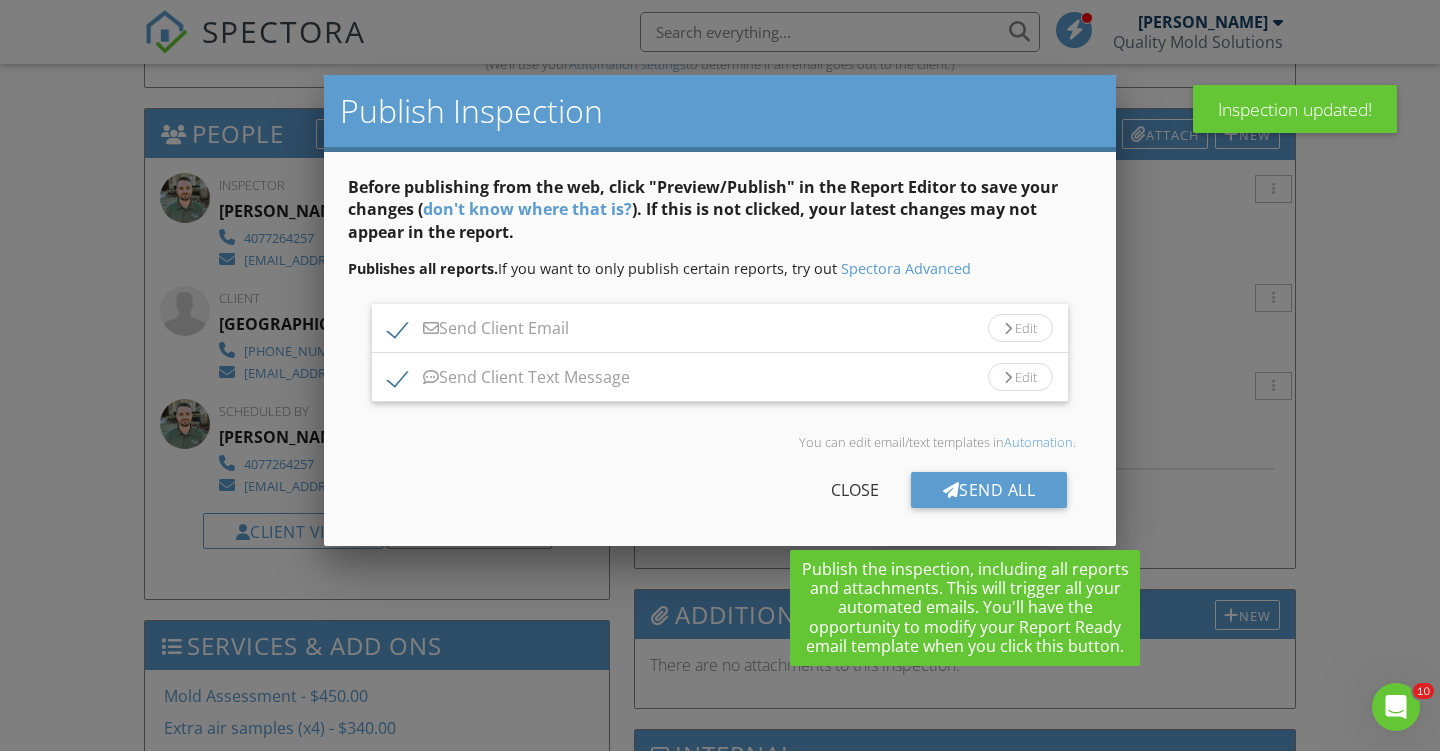 scroll, scrollTop: 0, scrollLeft: 0, axis: both 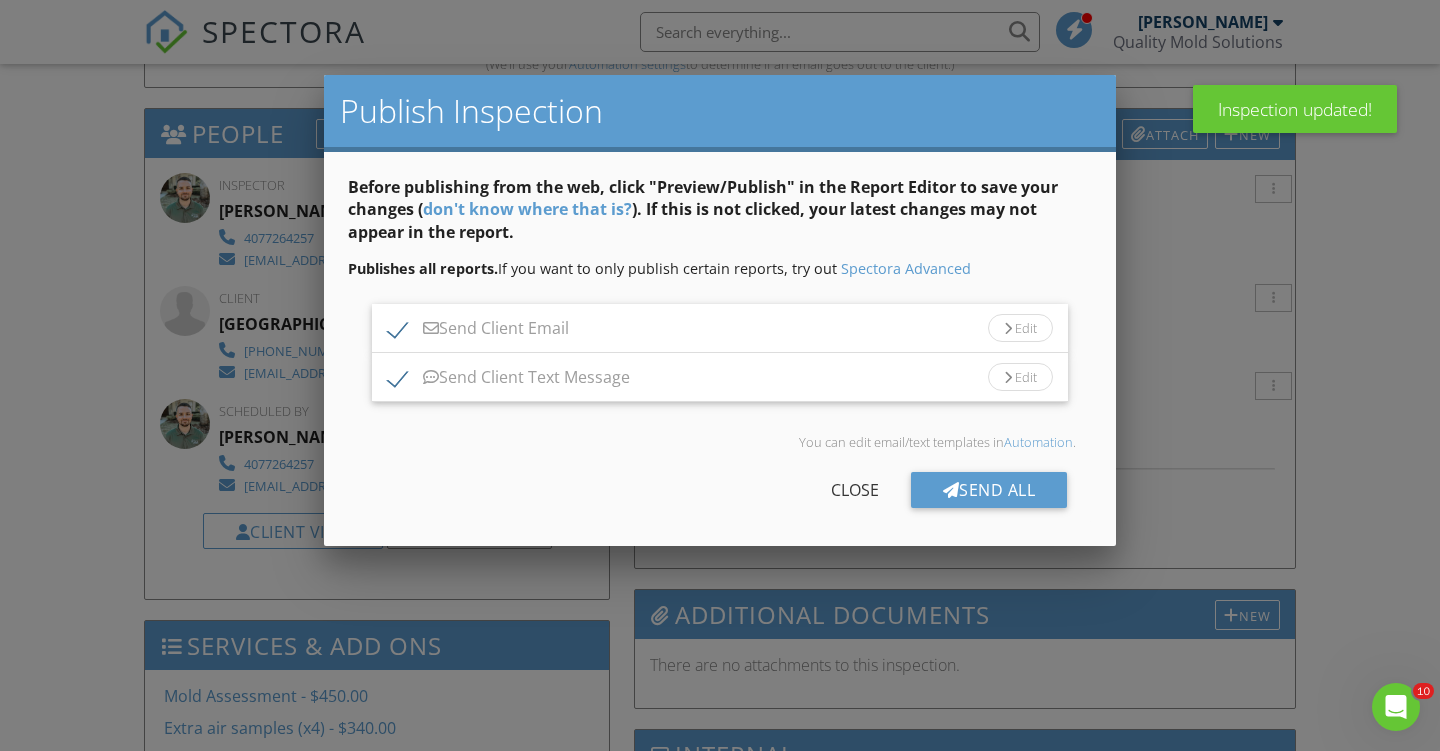 click on "Send Client Text Message" at bounding box center (509, 380) 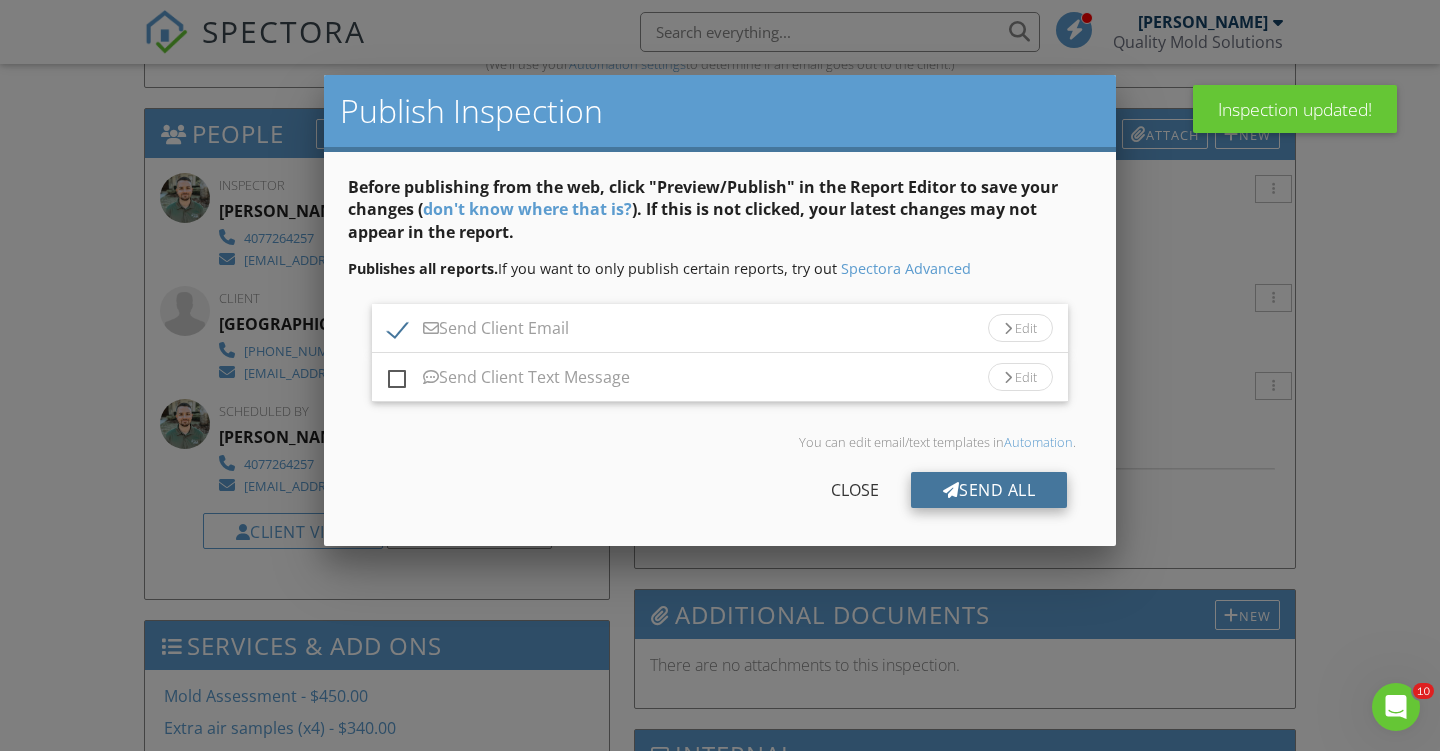 click on "Send All" at bounding box center [989, 490] 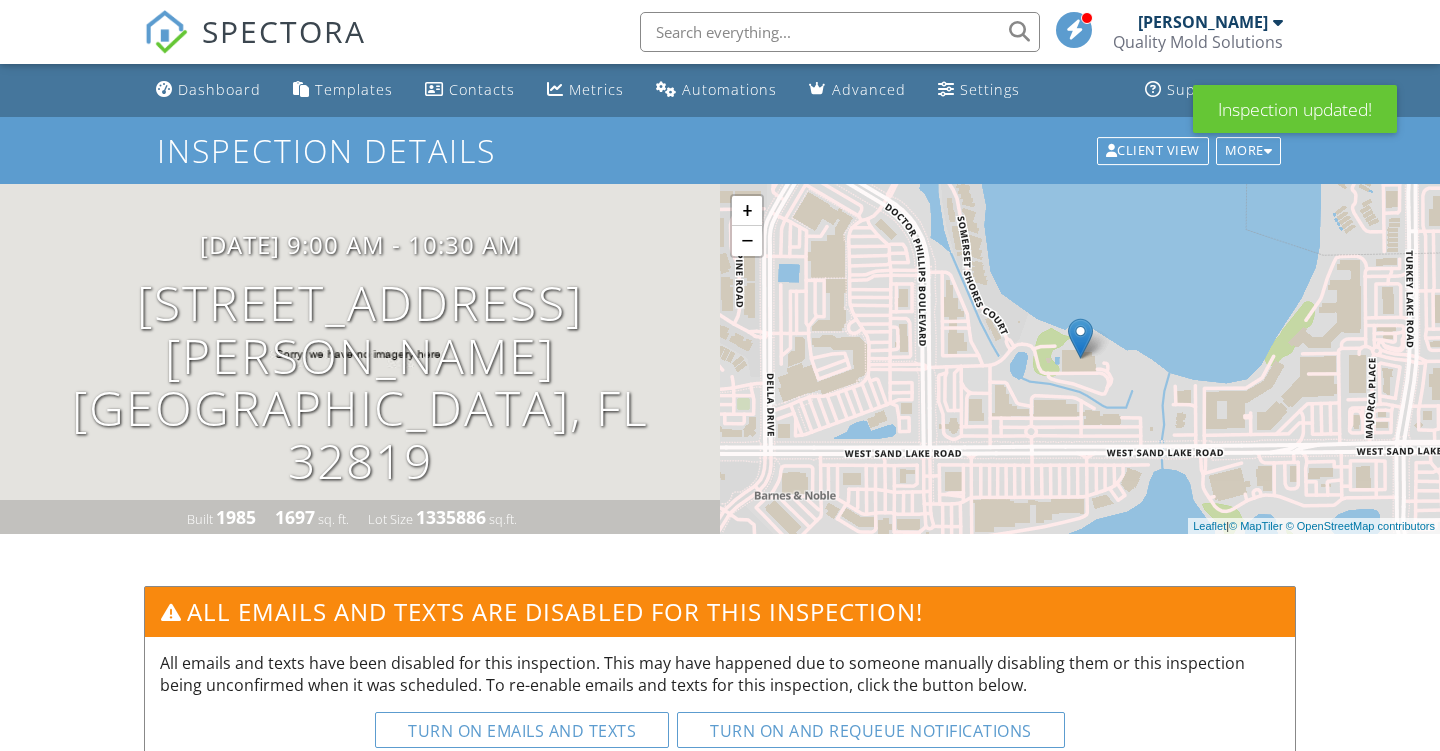 click on "Locked" at bounding box center (1073, 826) 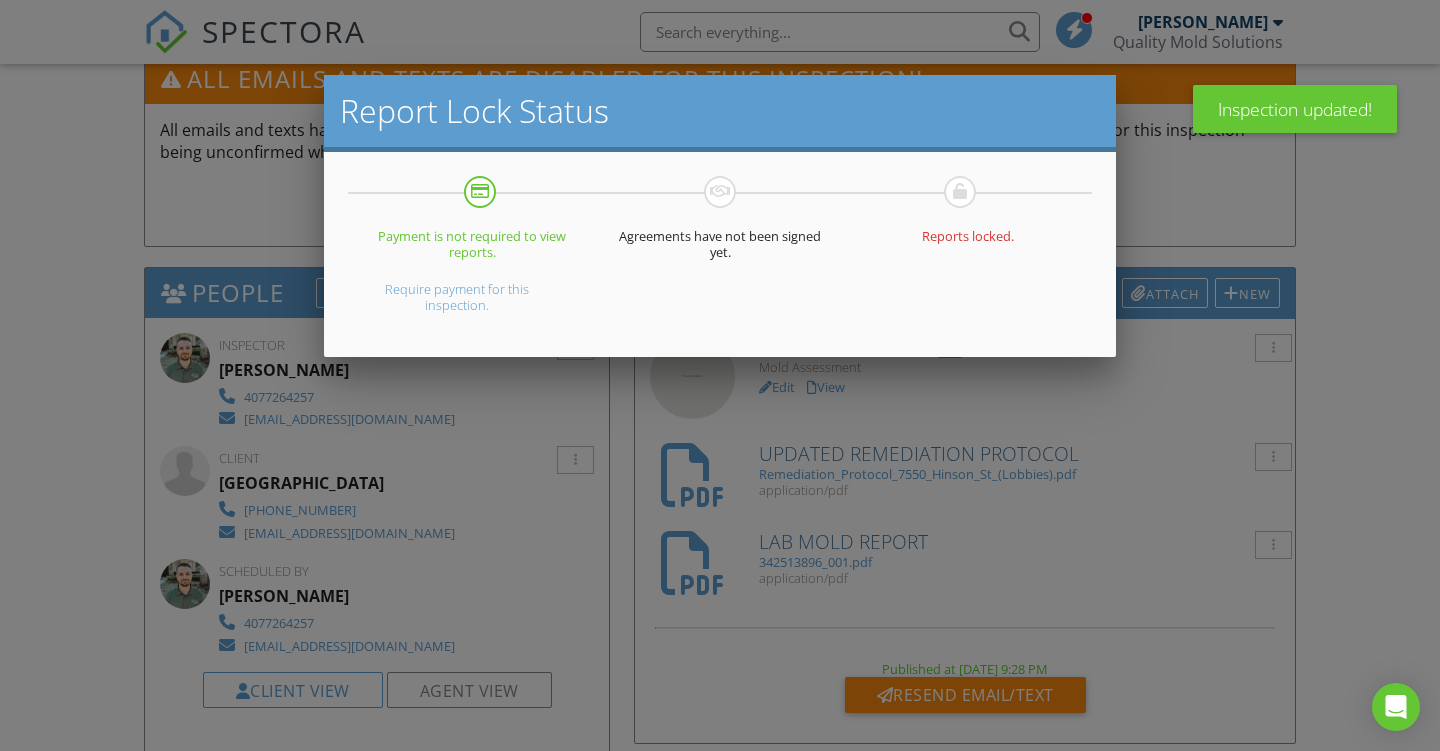 scroll, scrollTop: 533, scrollLeft: 0, axis: vertical 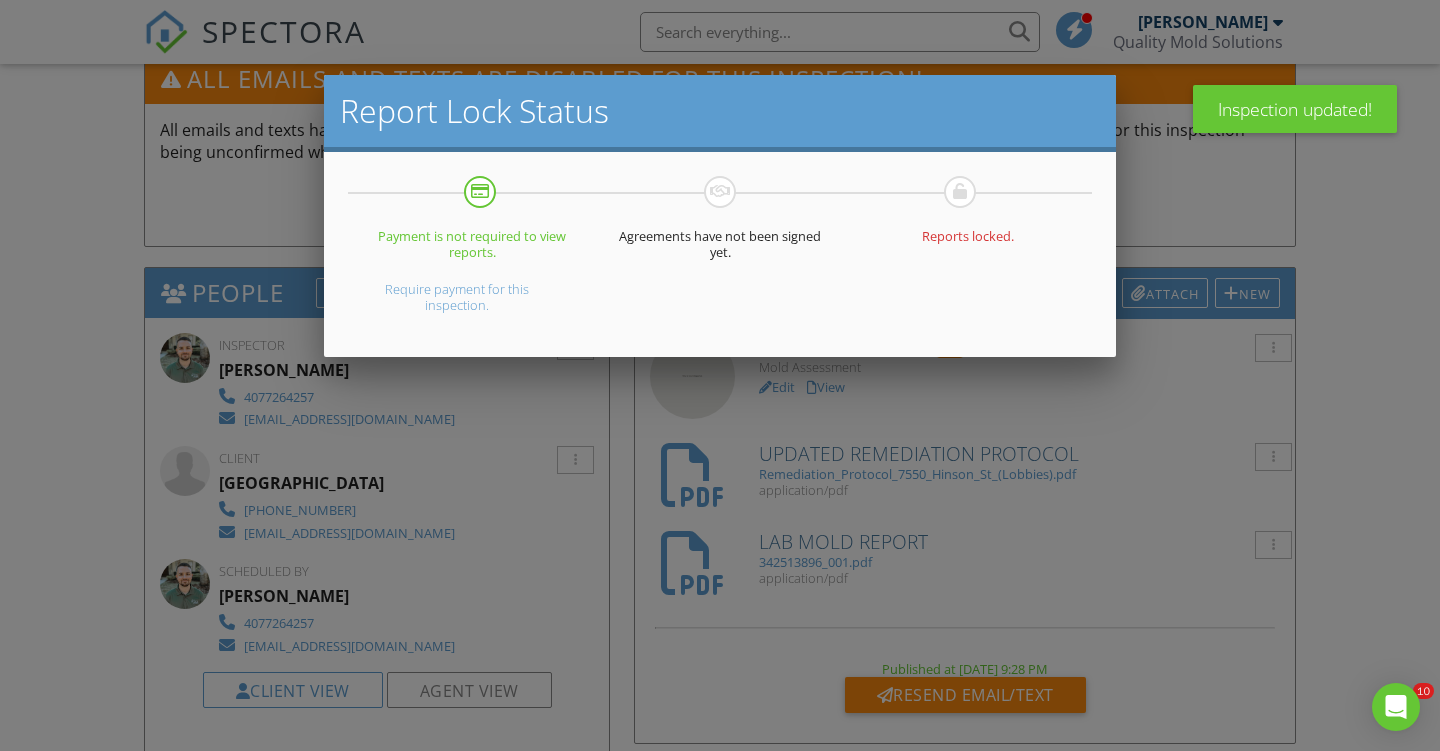 click at bounding box center (720, 369) 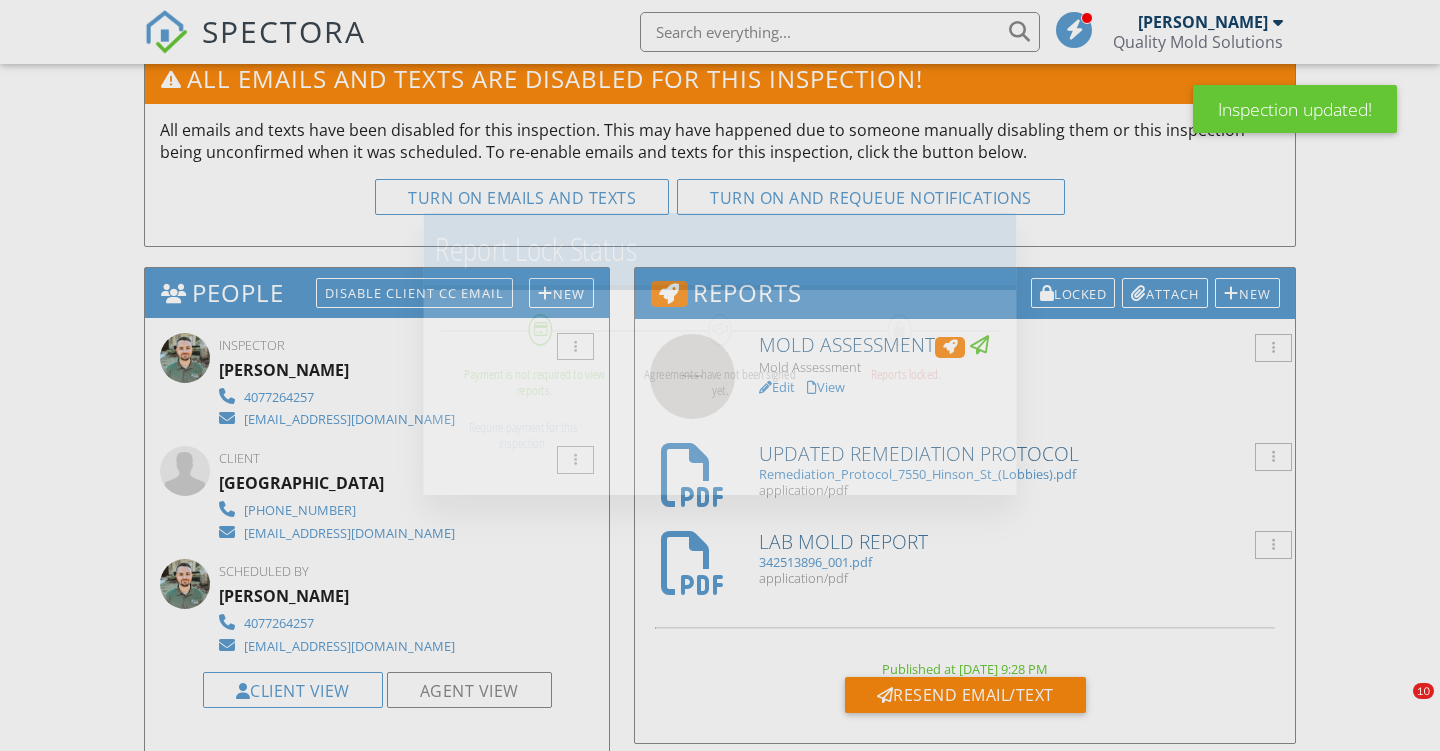 scroll, scrollTop: 0, scrollLeft: 0, axis: both 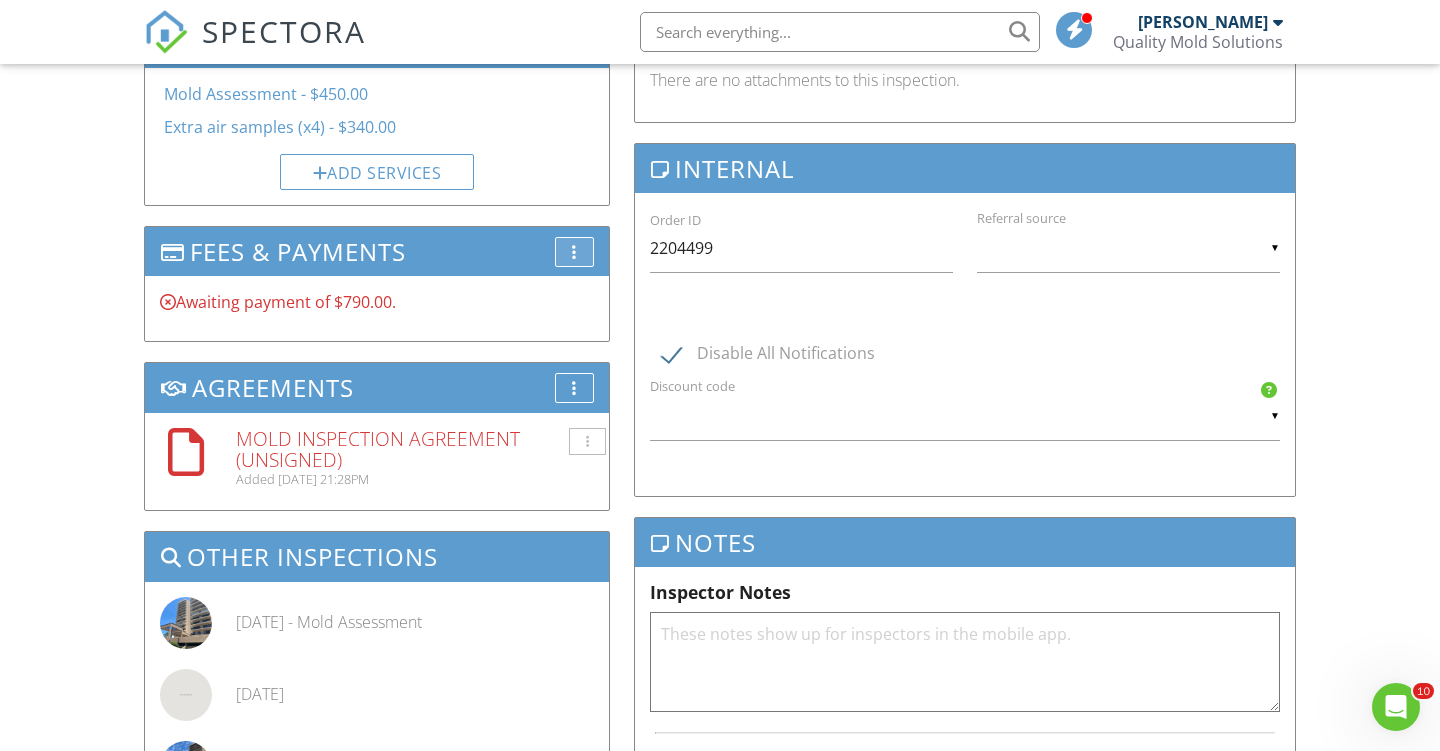 click on "More" at bounding box center [574, 252] 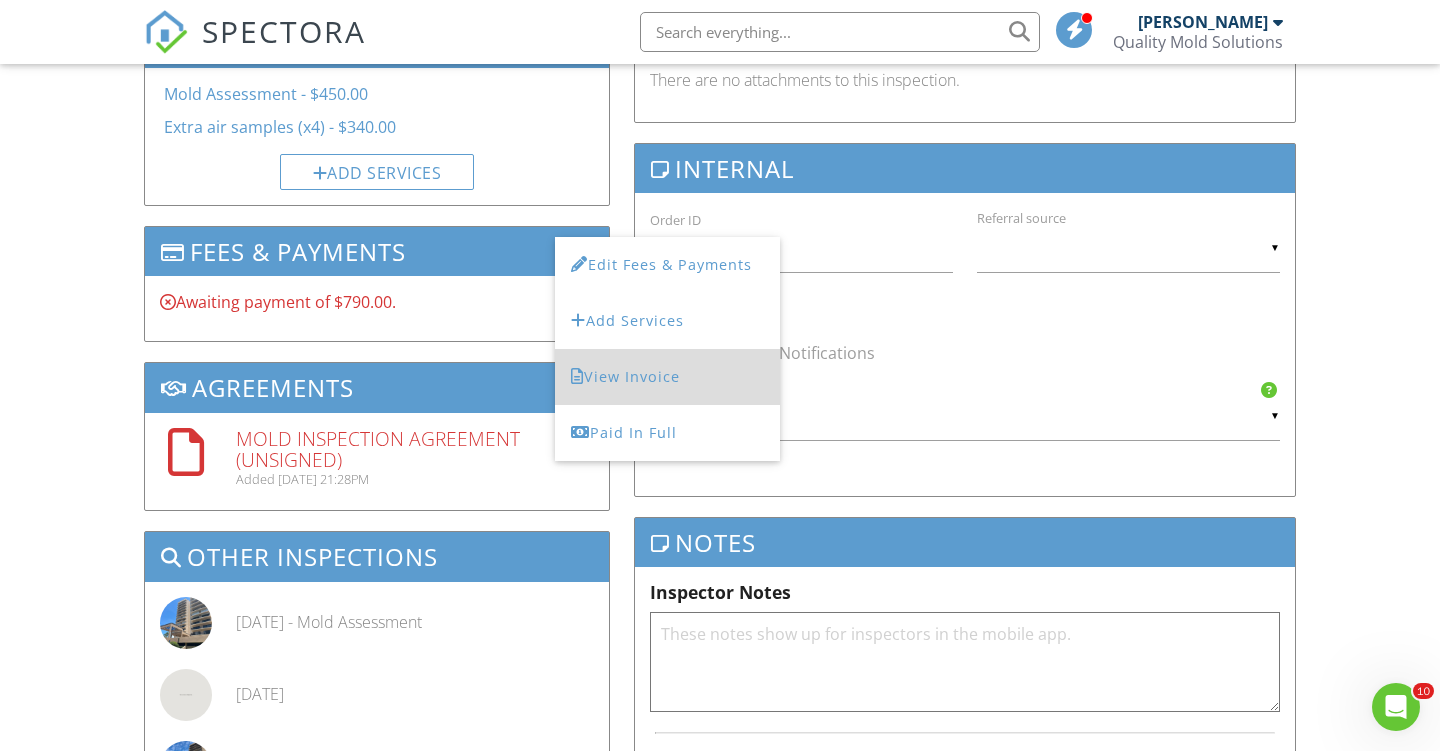 click on "View Invoice" at bounding box center [667, 377] 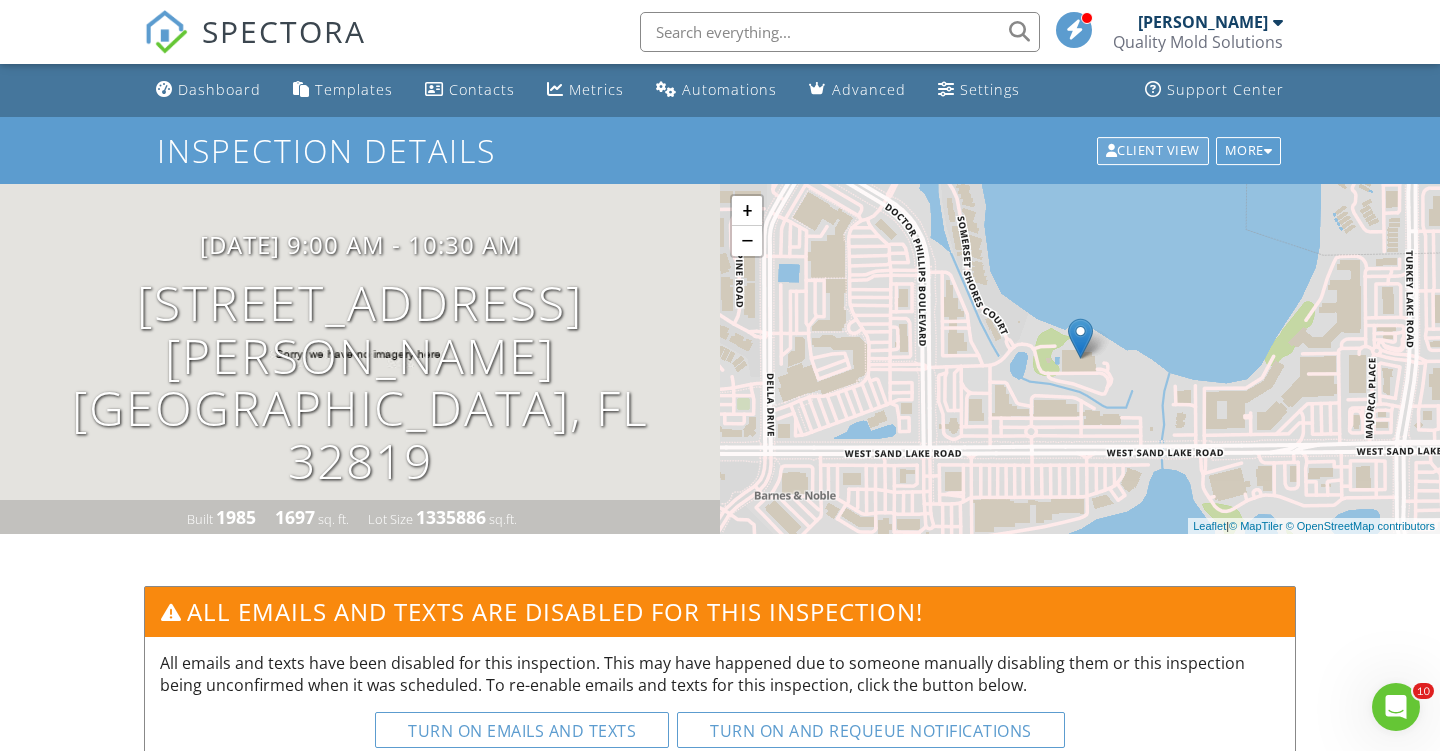 scroll, scrollTop: 0, scrollLeft: 0, axis: both 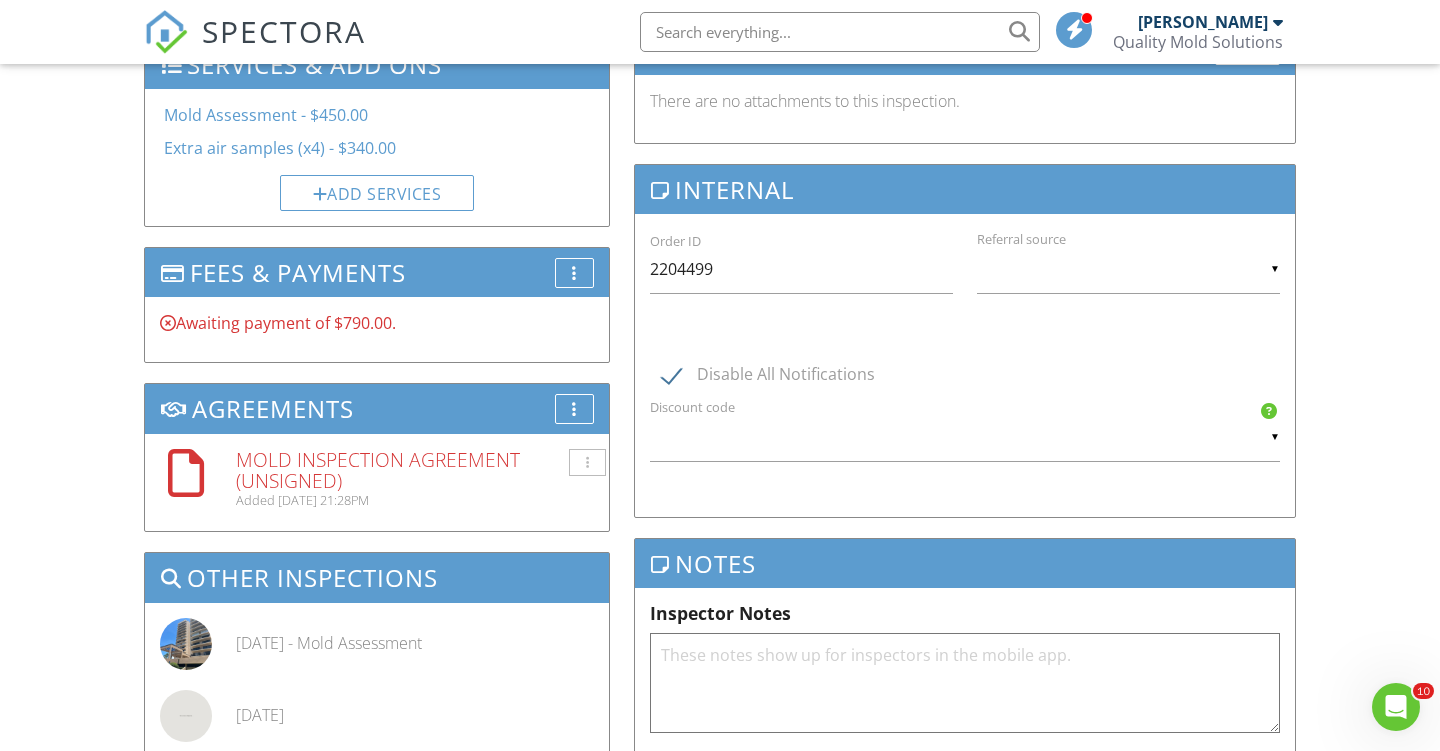 click on "Mold Inspection Agreement
(Unsigned)" at bounding box center (415, 470) 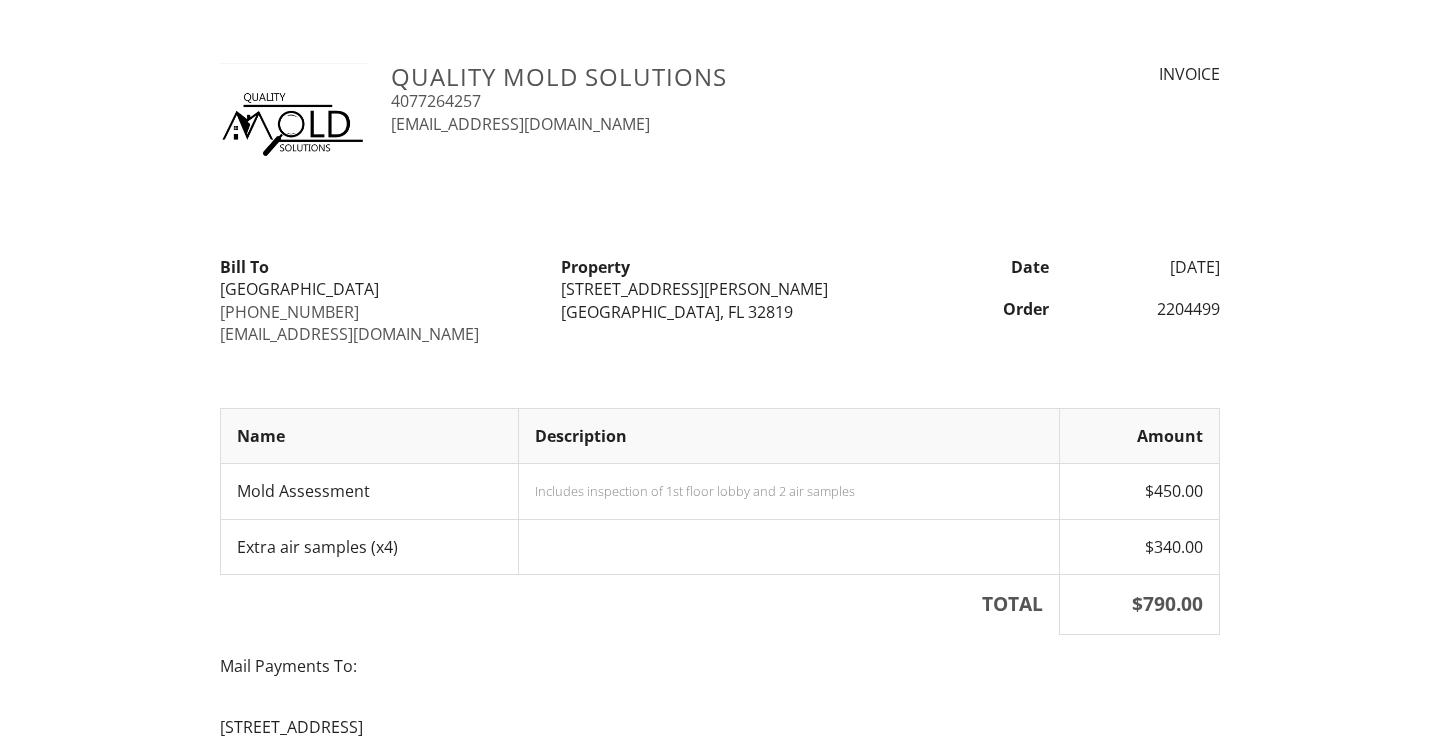 scroll, scrollTop: 120, scrollLeft: 0, axis: vertical 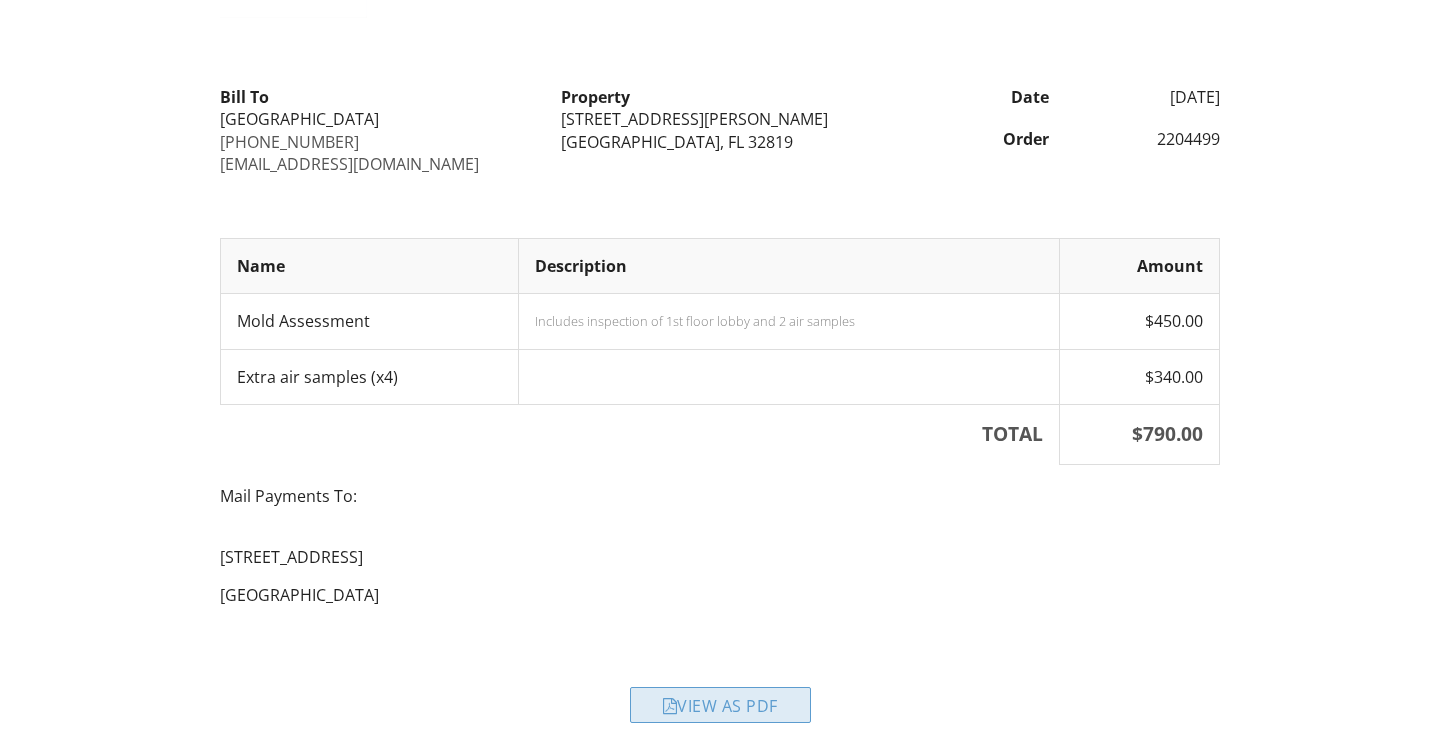 click on "View as PDF" at bounding box center (720, 705) 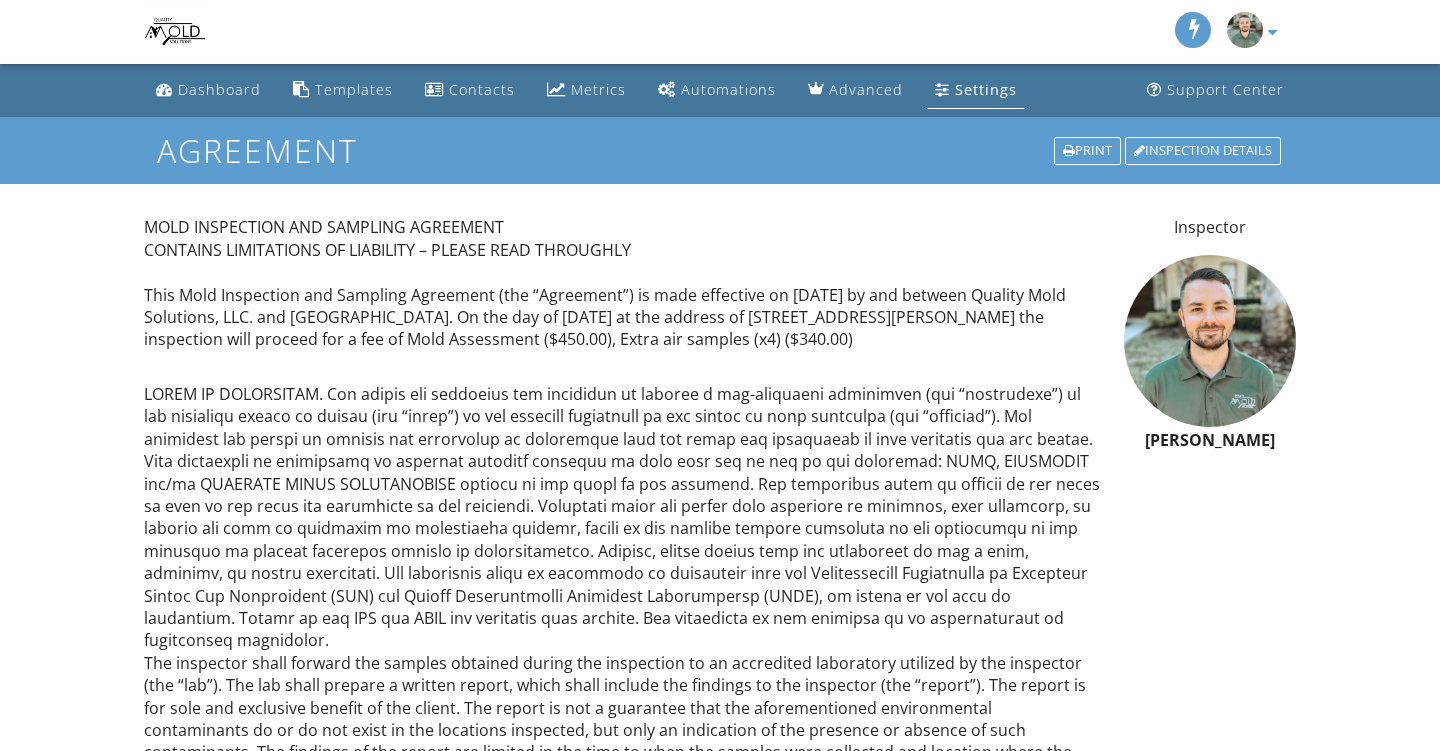 scroll, scrollTop: 0, scrollLeft: 0, axis: both 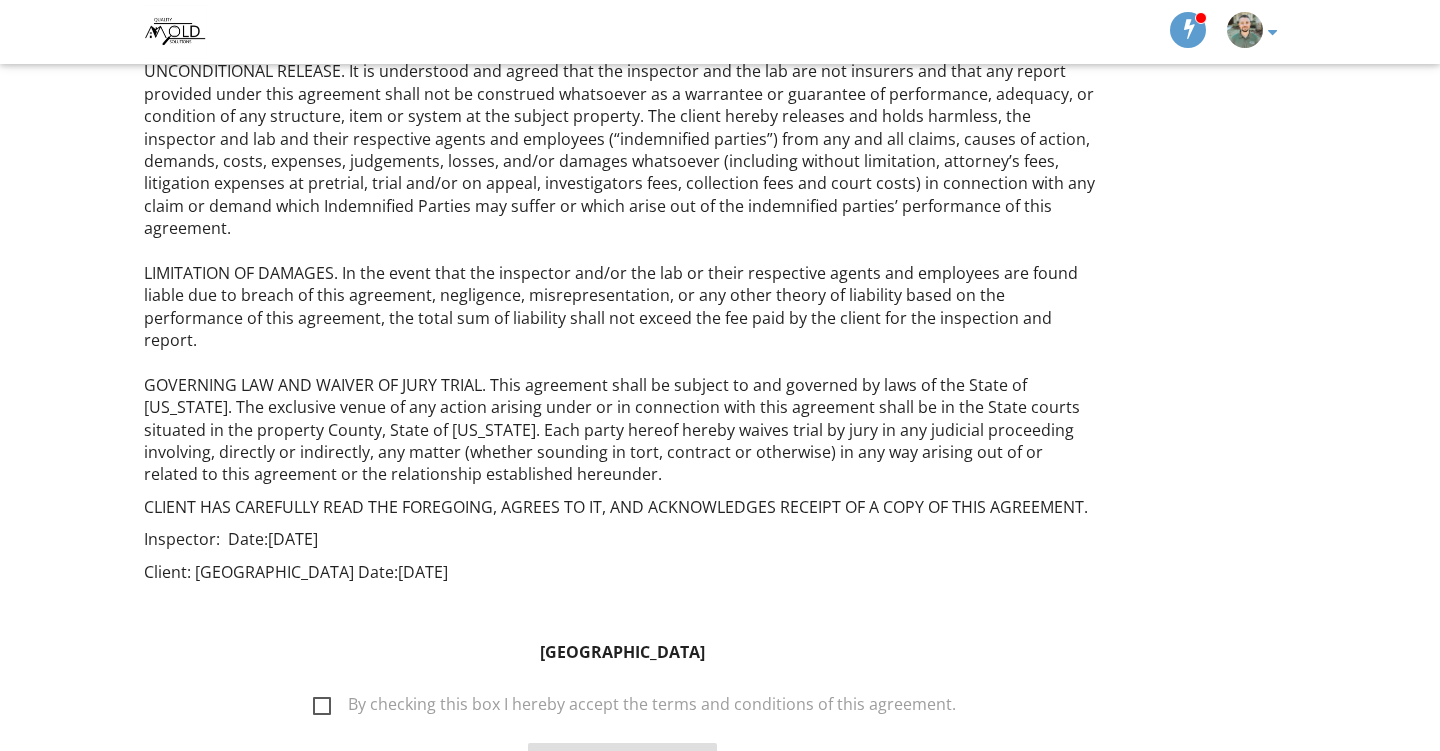 click on "By checking this box I hereby accept the terms and conditions of this agreement." at bounding box center (634, 707) 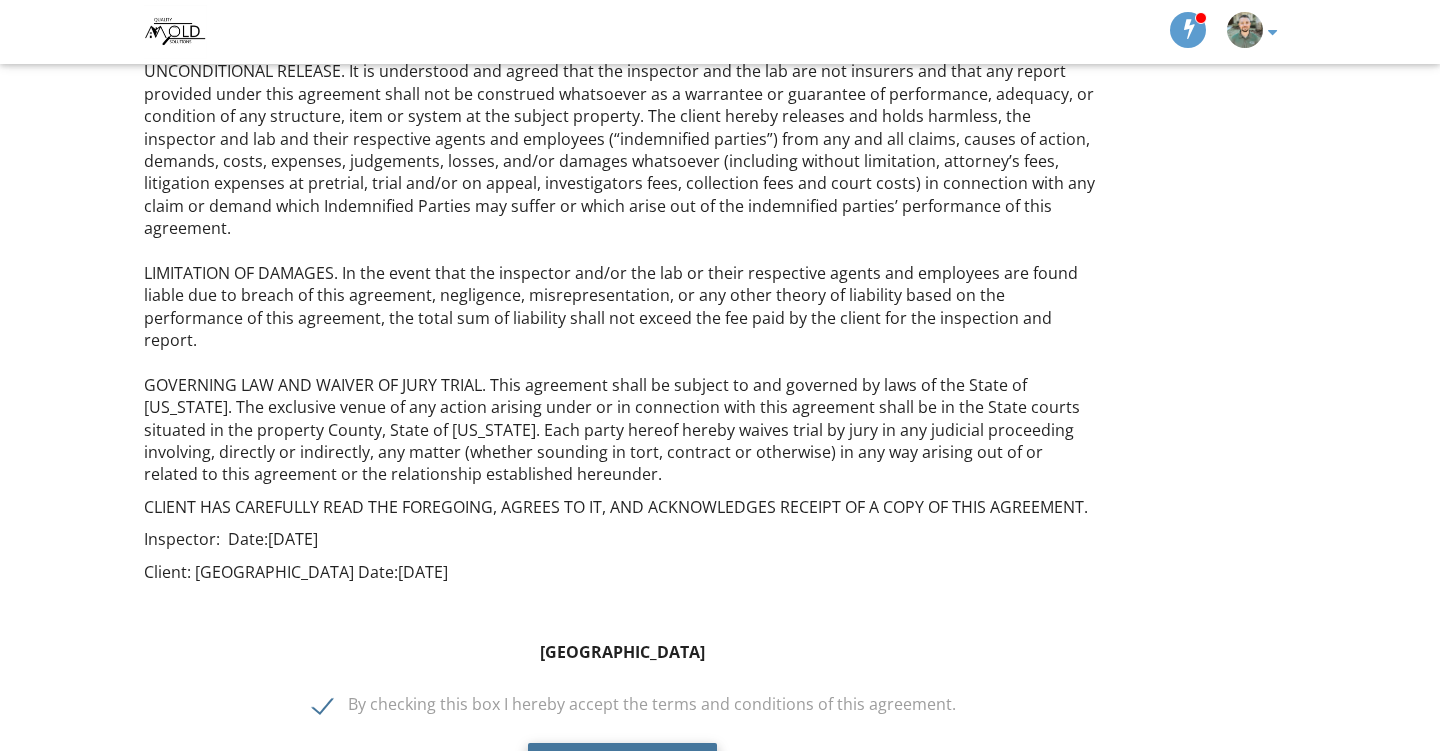 click on "Submit" at bounding box center [622, 770] 